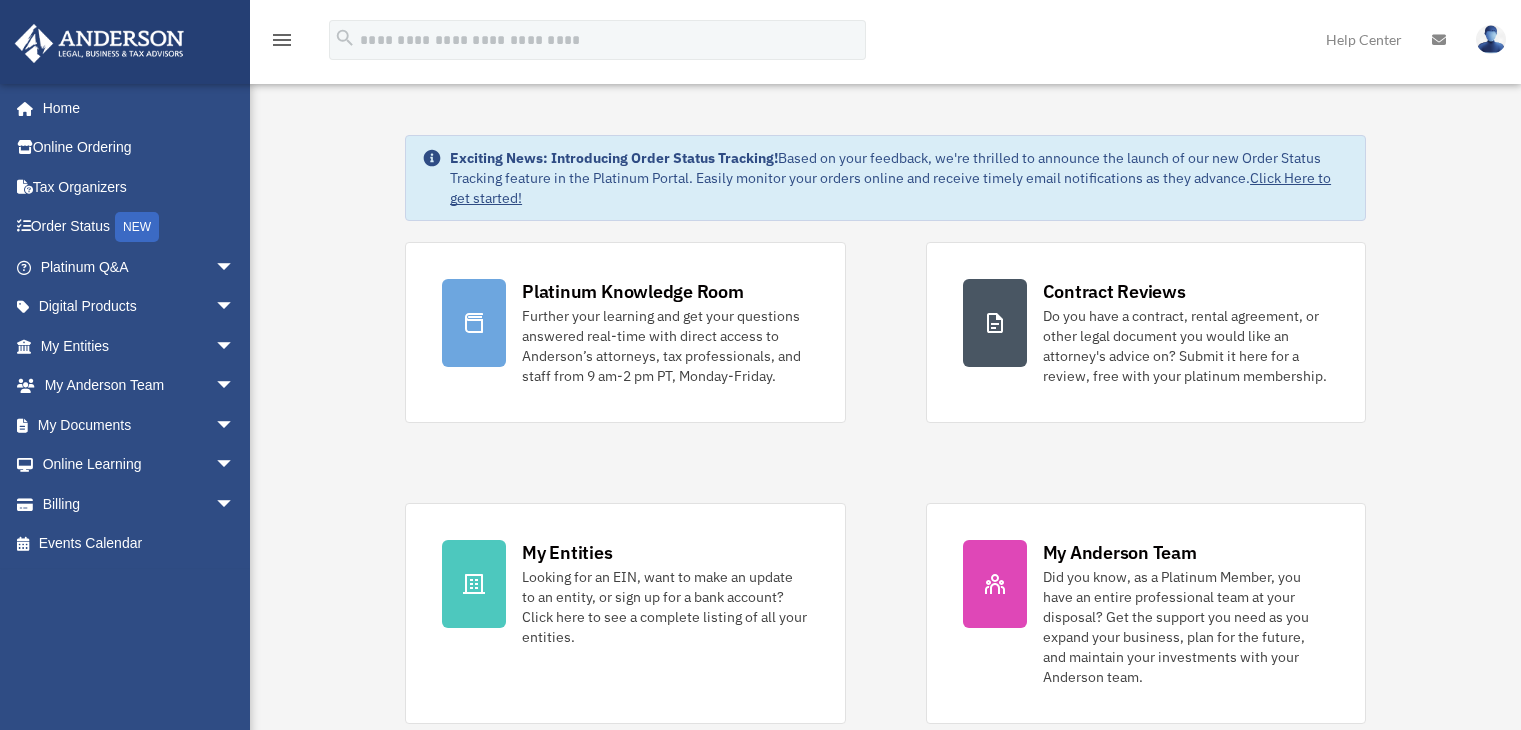 scroll, scrollTop: 0, scrollLeft: 0, axis: both 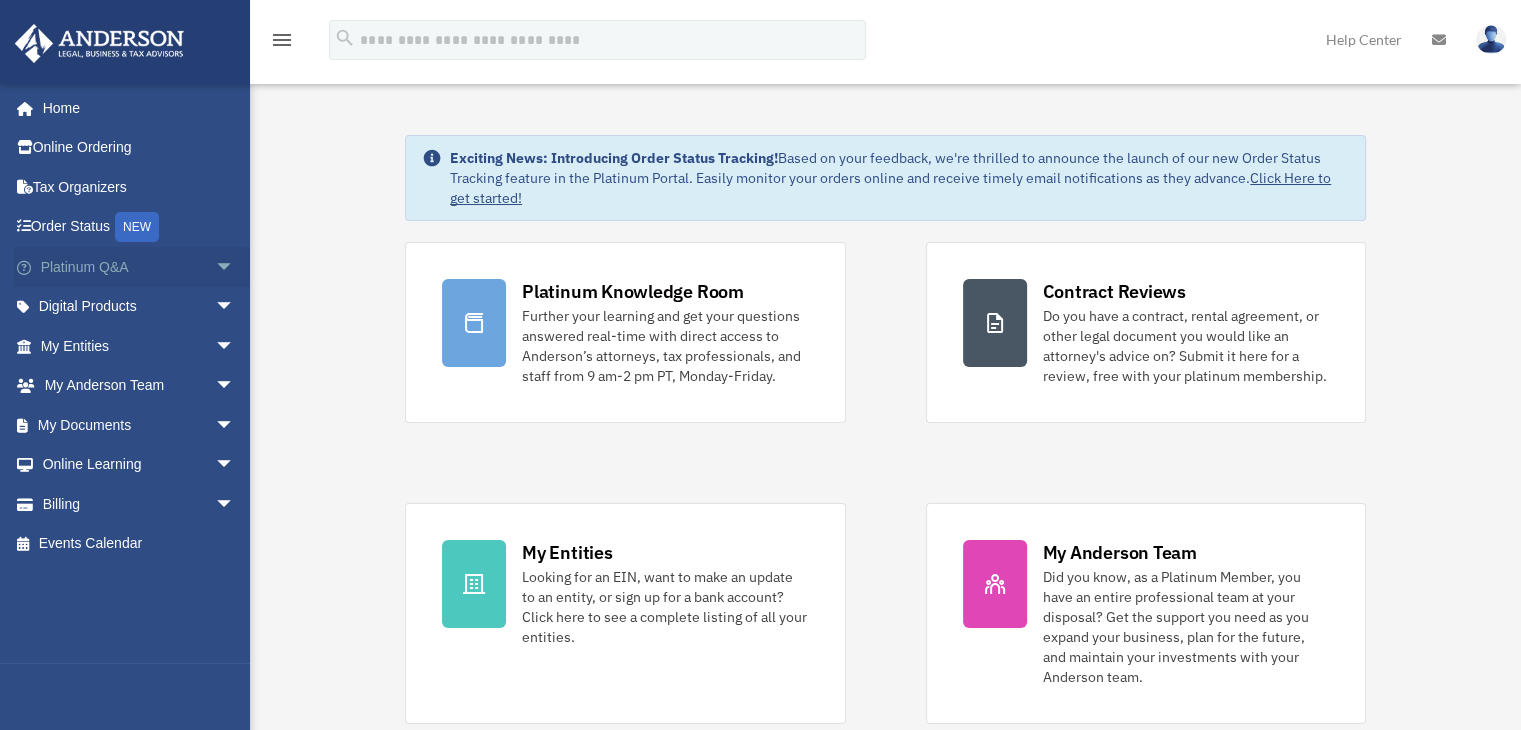 click on "arrow_drop_down" at bounding box center (235, 267) 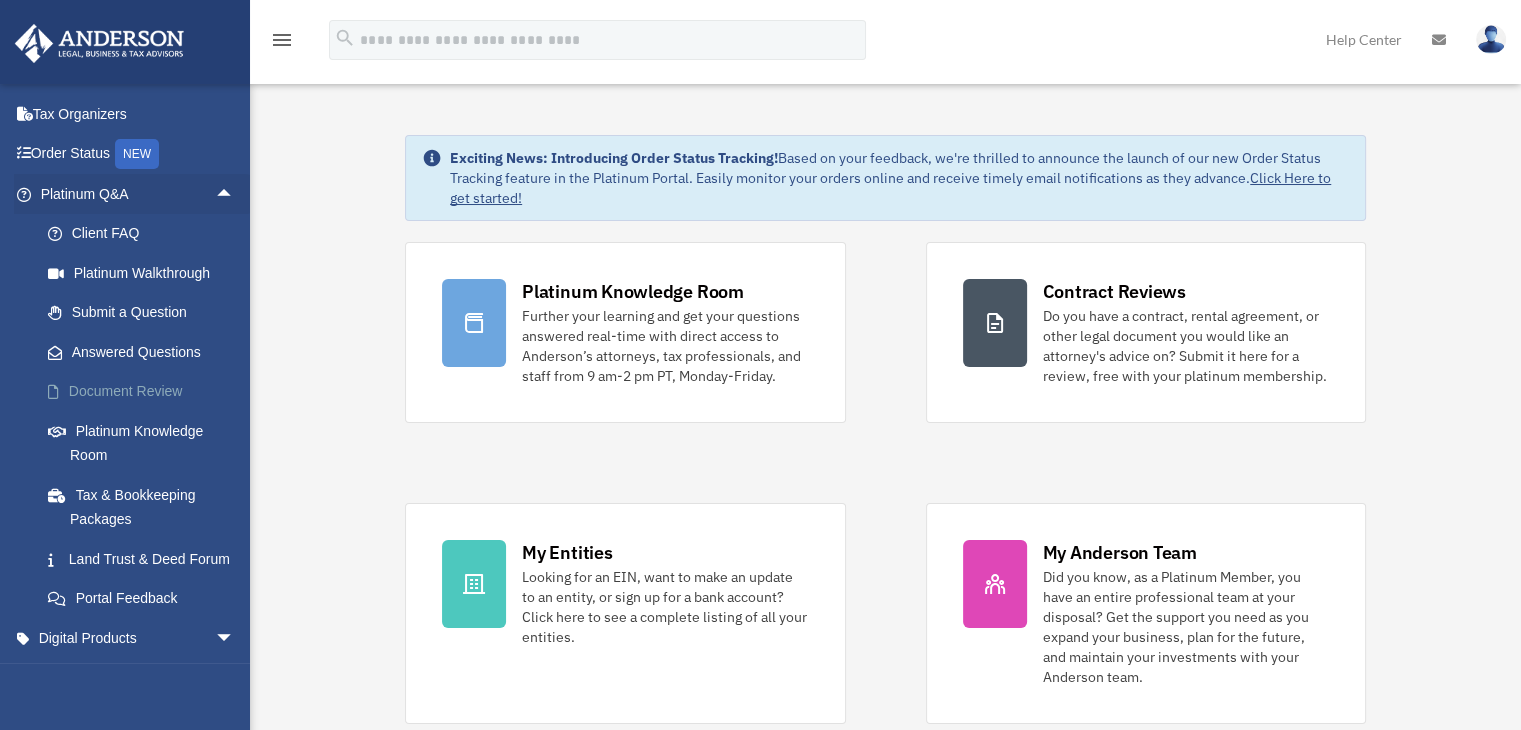 scroll, scrollTop: 100, scrollLeft: 0, axis: vertical 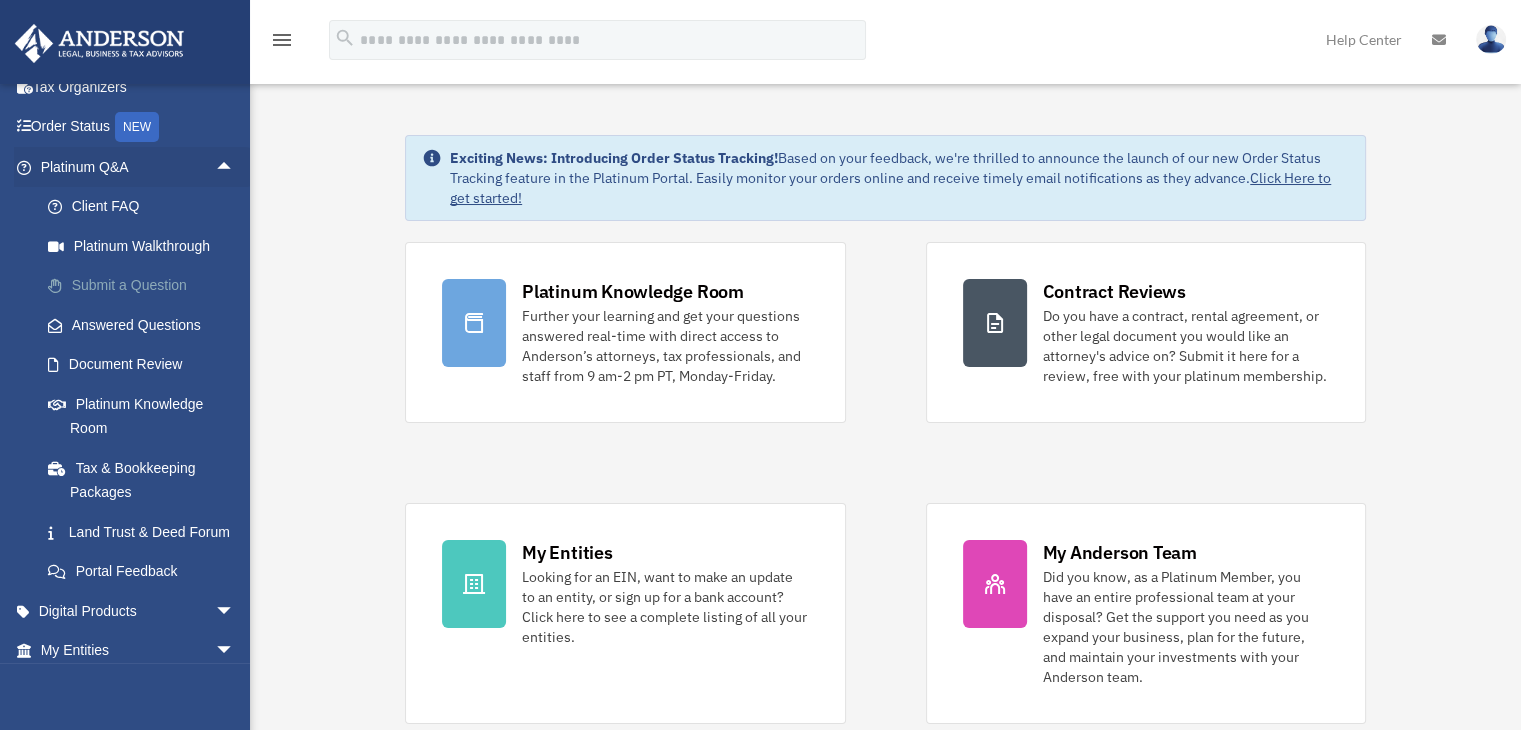 click on "Submit a Question" at bounding box center [146, 286] 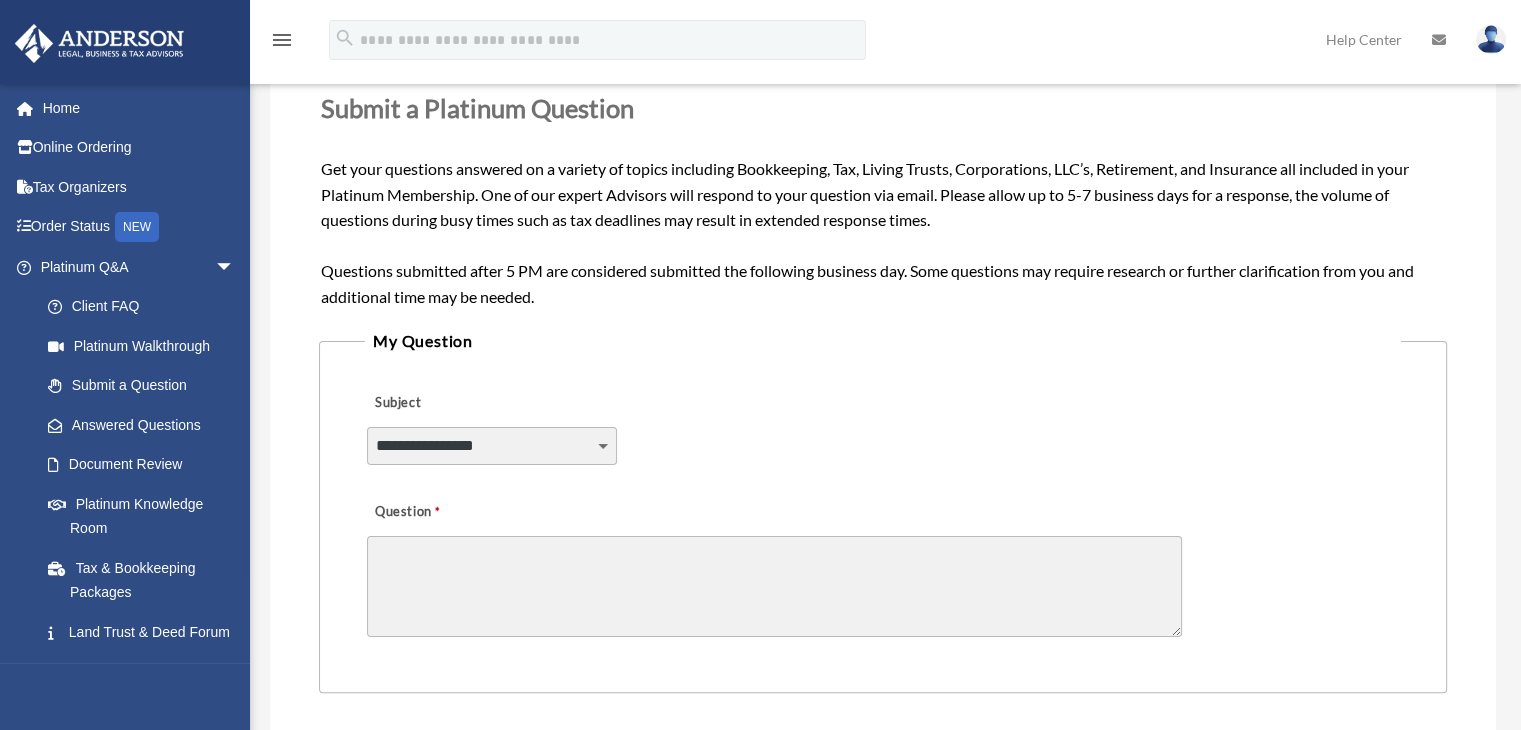 scroll, scrollTop: 298, scrollLeft: 0, axis: vertical 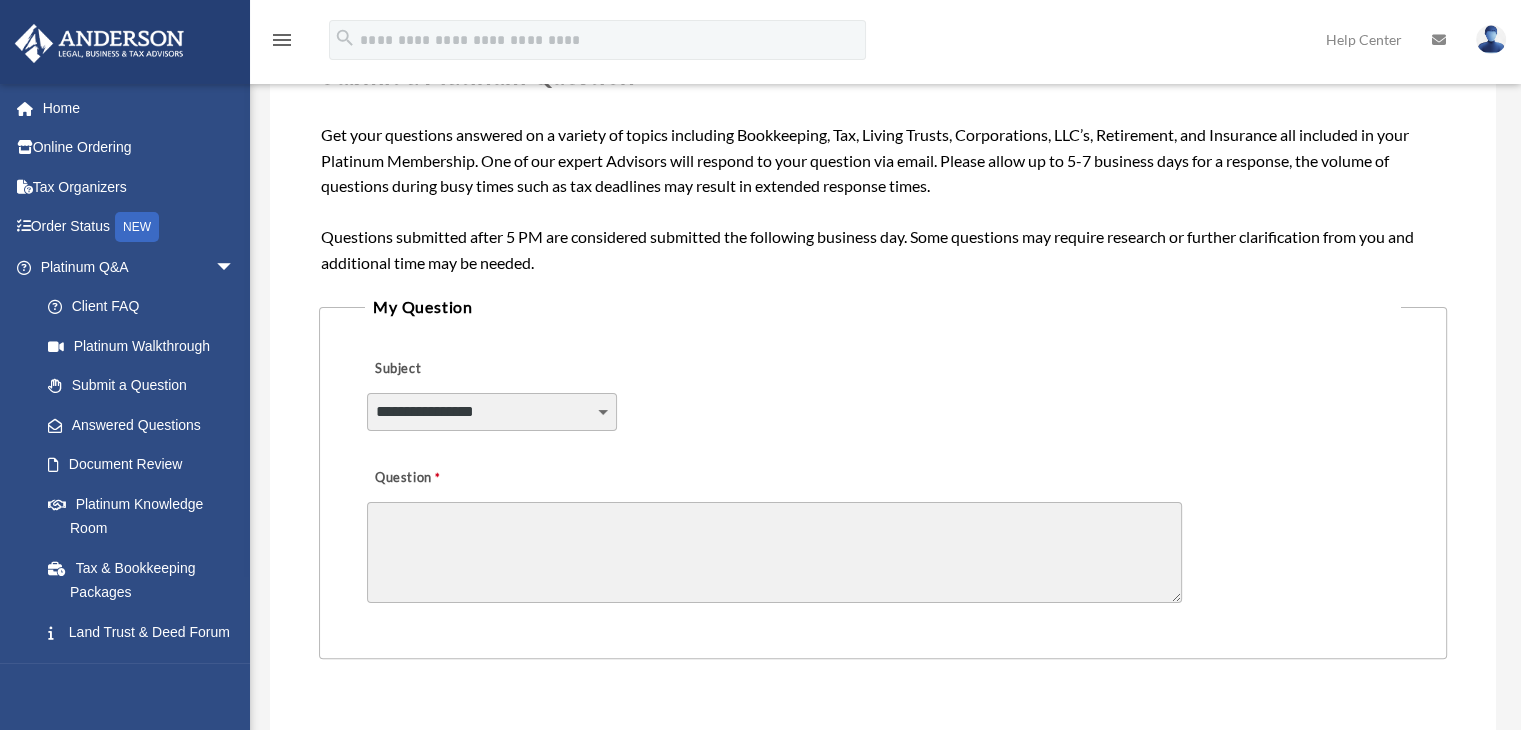 click on "**********" at bounding box center [492, 412] 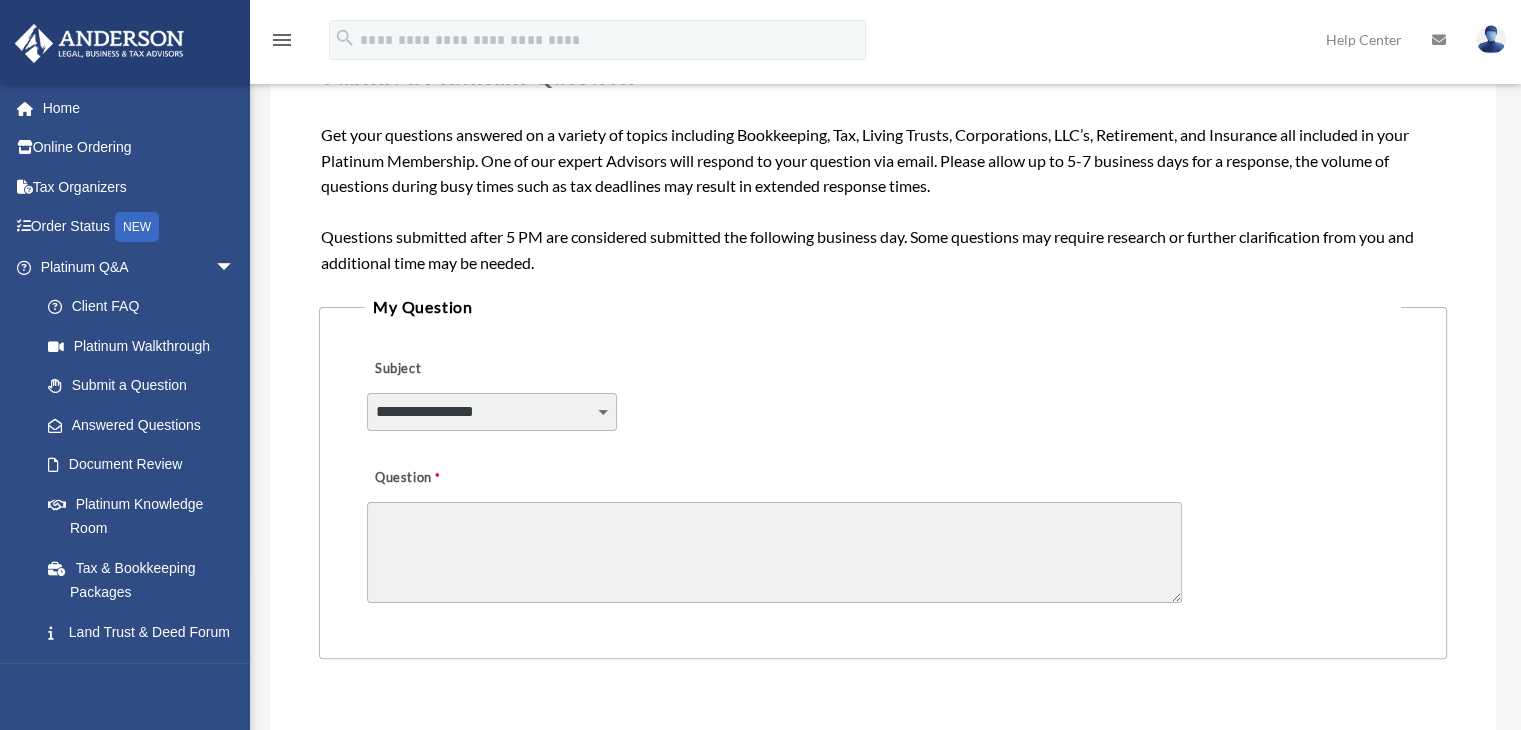 click on "**********" at bounding box center [492, 412] 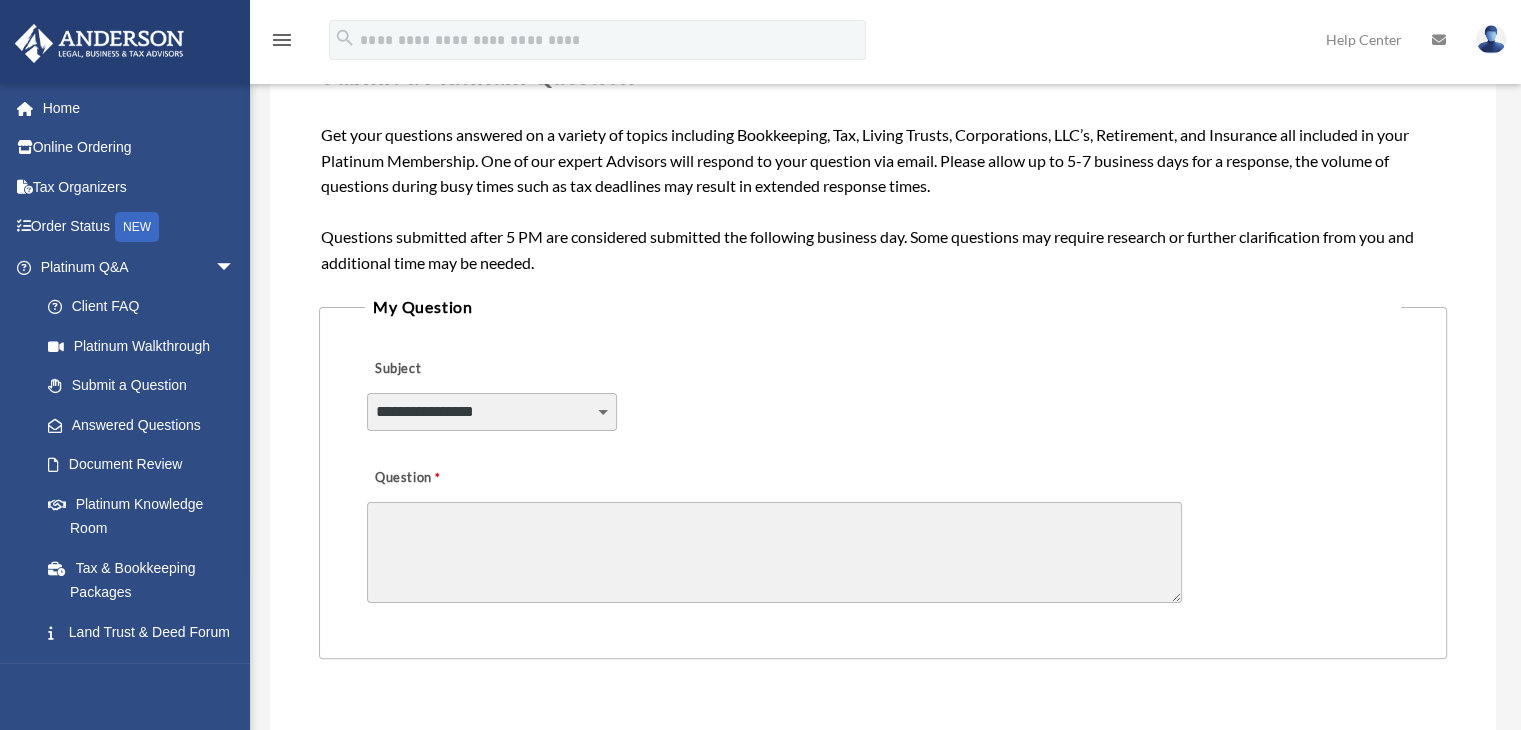 click on "My Question" at bounding box center (883, 307) 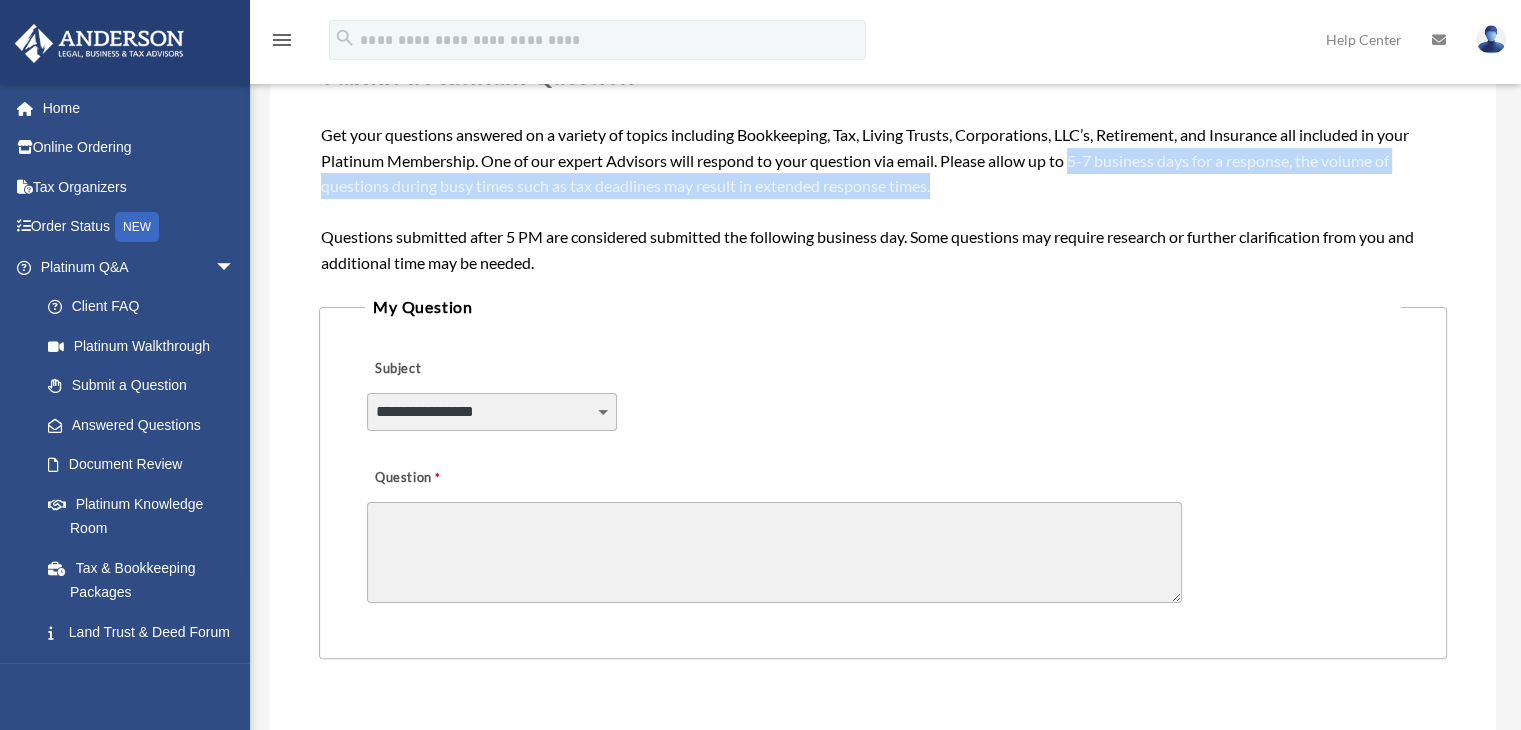 drag, startPoint x: 1077, startPoint y: 166, endPoint x: 1115, endPoint y: 177, distance: 39.56008 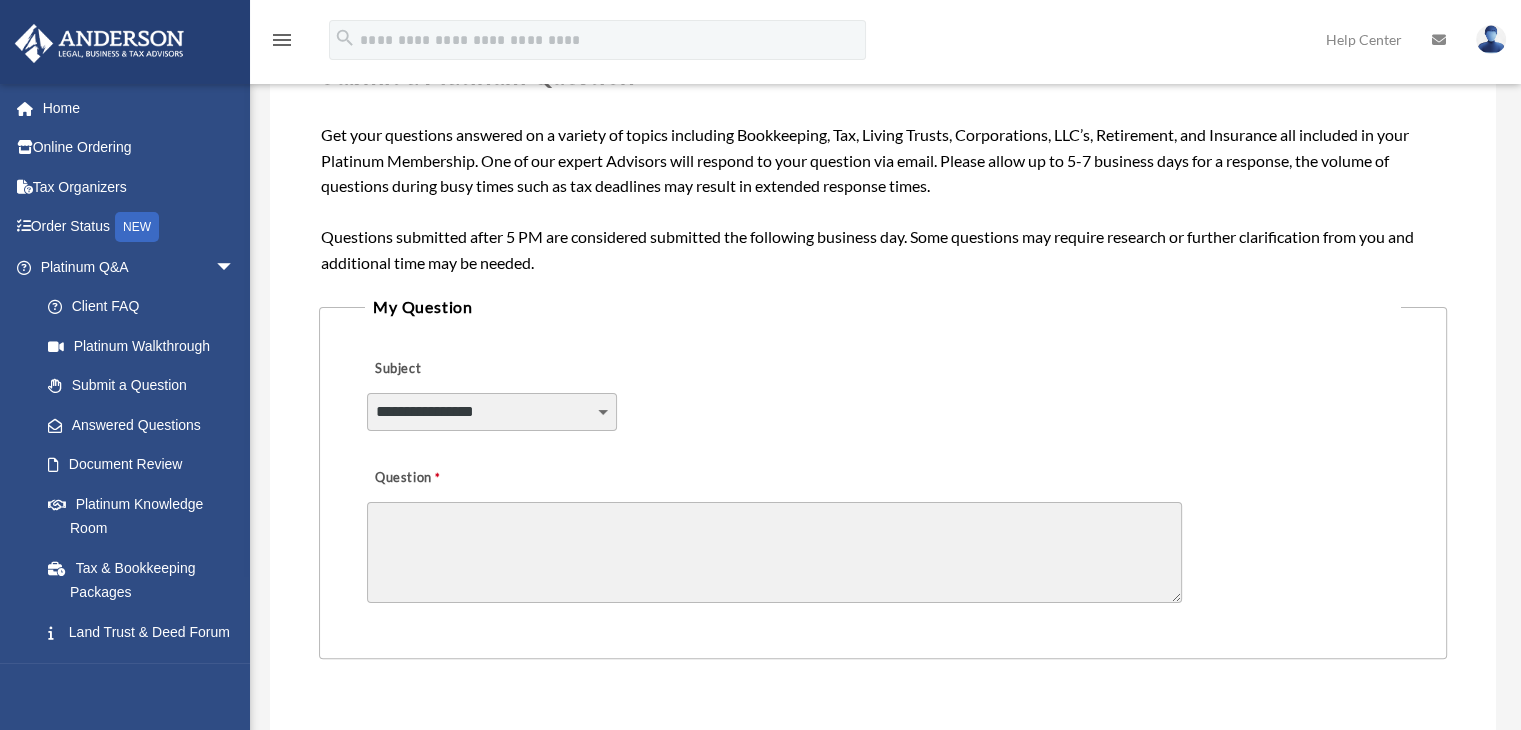 click on "Question" at bounding box center [883, 533] 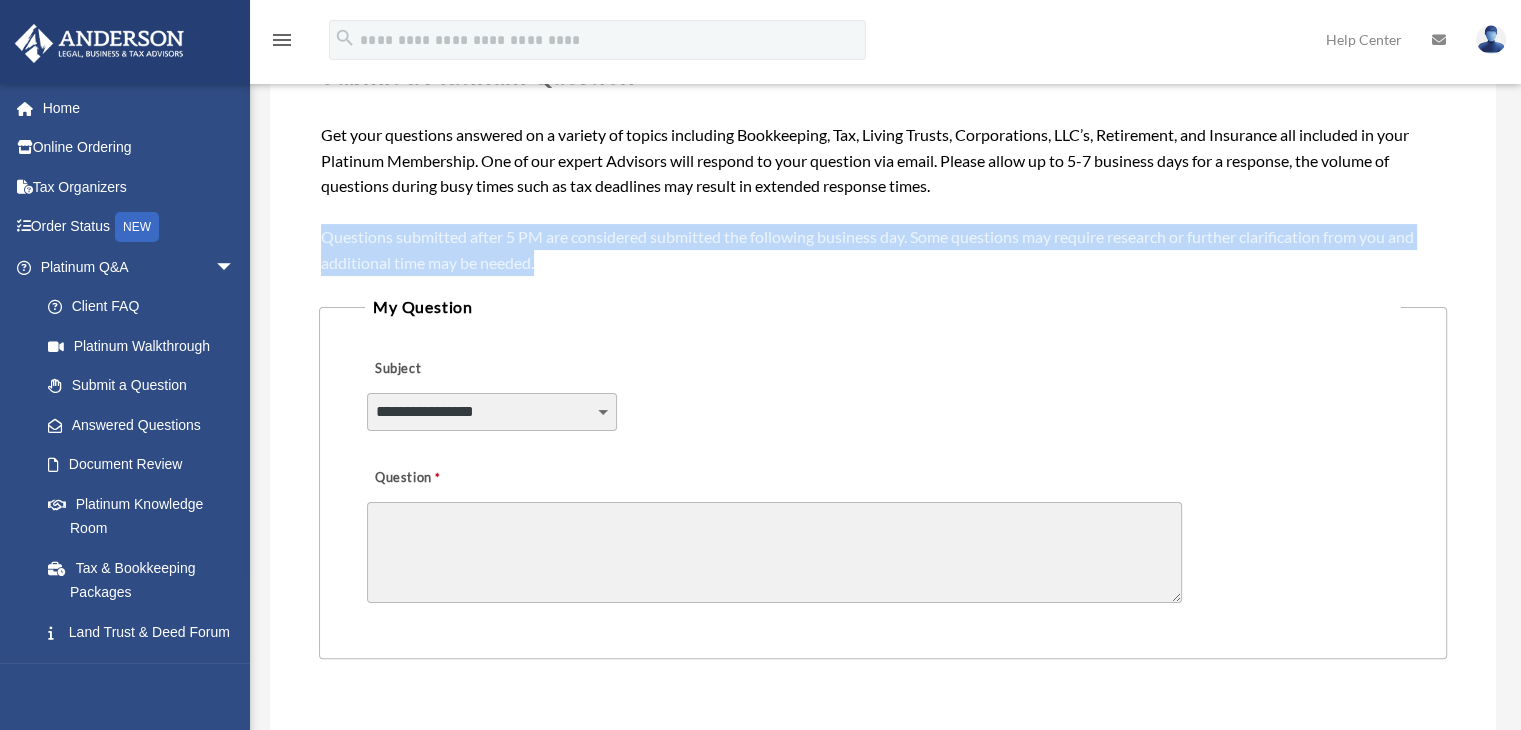 drag, startPoint x: 570, startPoint y: 264, endPoint x: 316, endPoint y: 241, distance: 255.03922 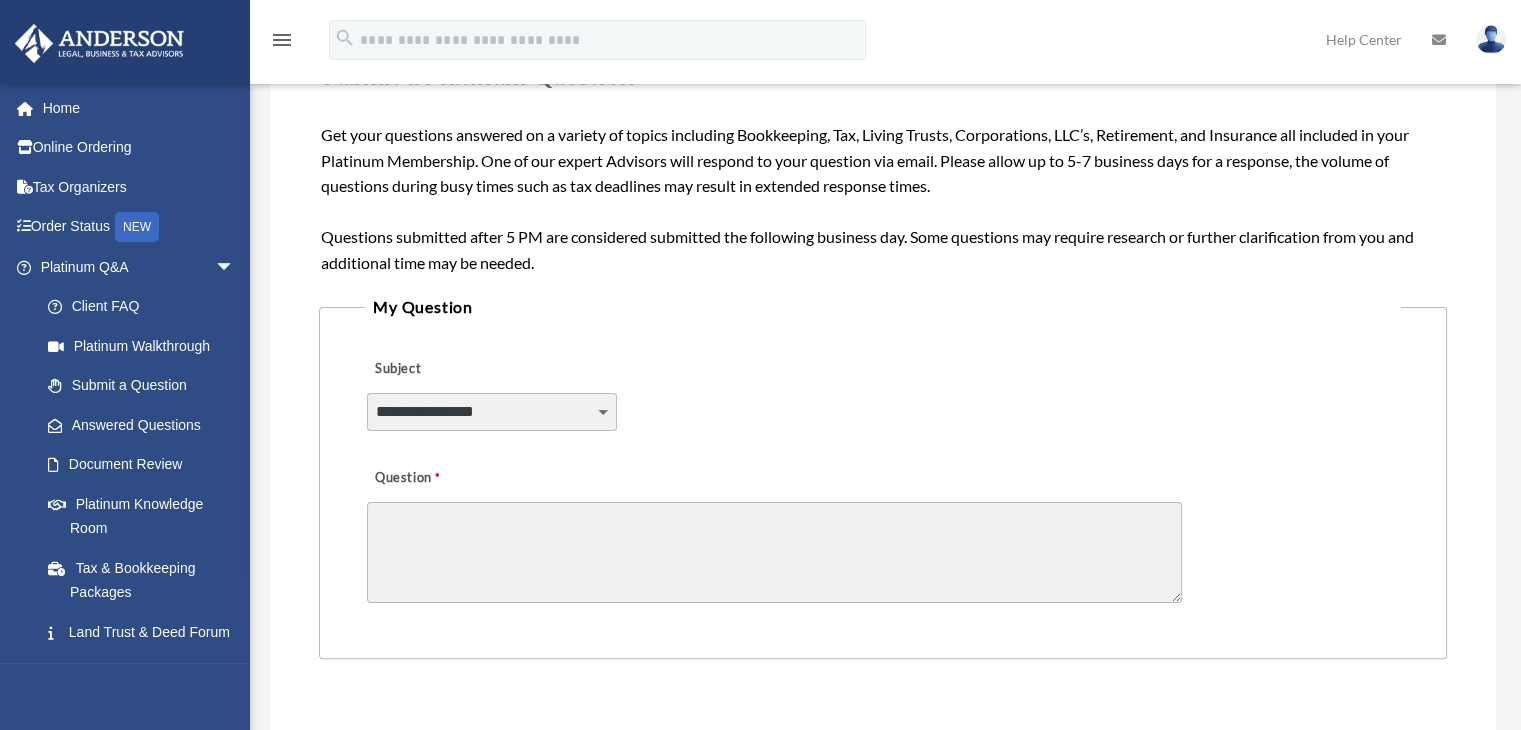 click on "**********" at bounding box center (883, 443) 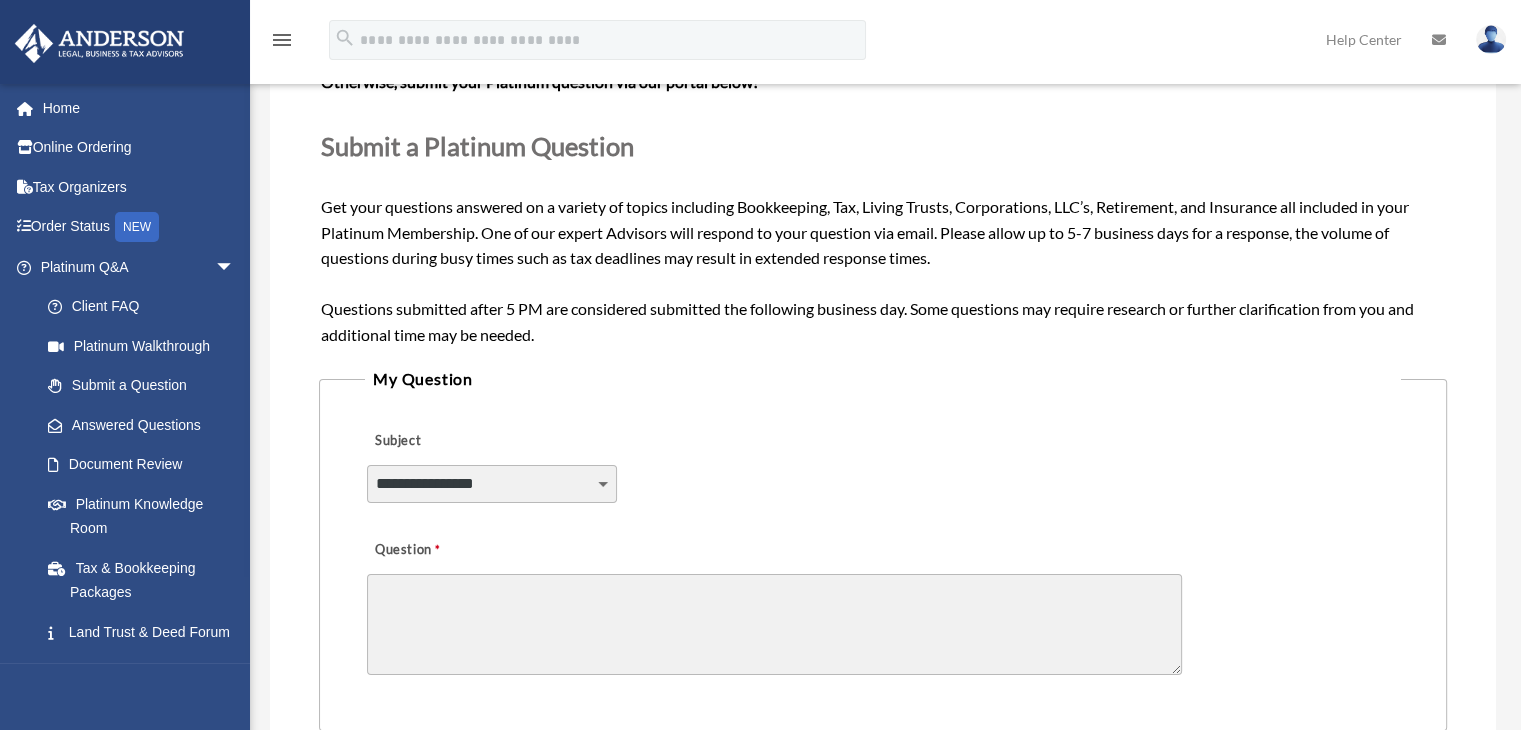 scroll, scrollTop: 300, scrollLeft: 0, axis: vertical 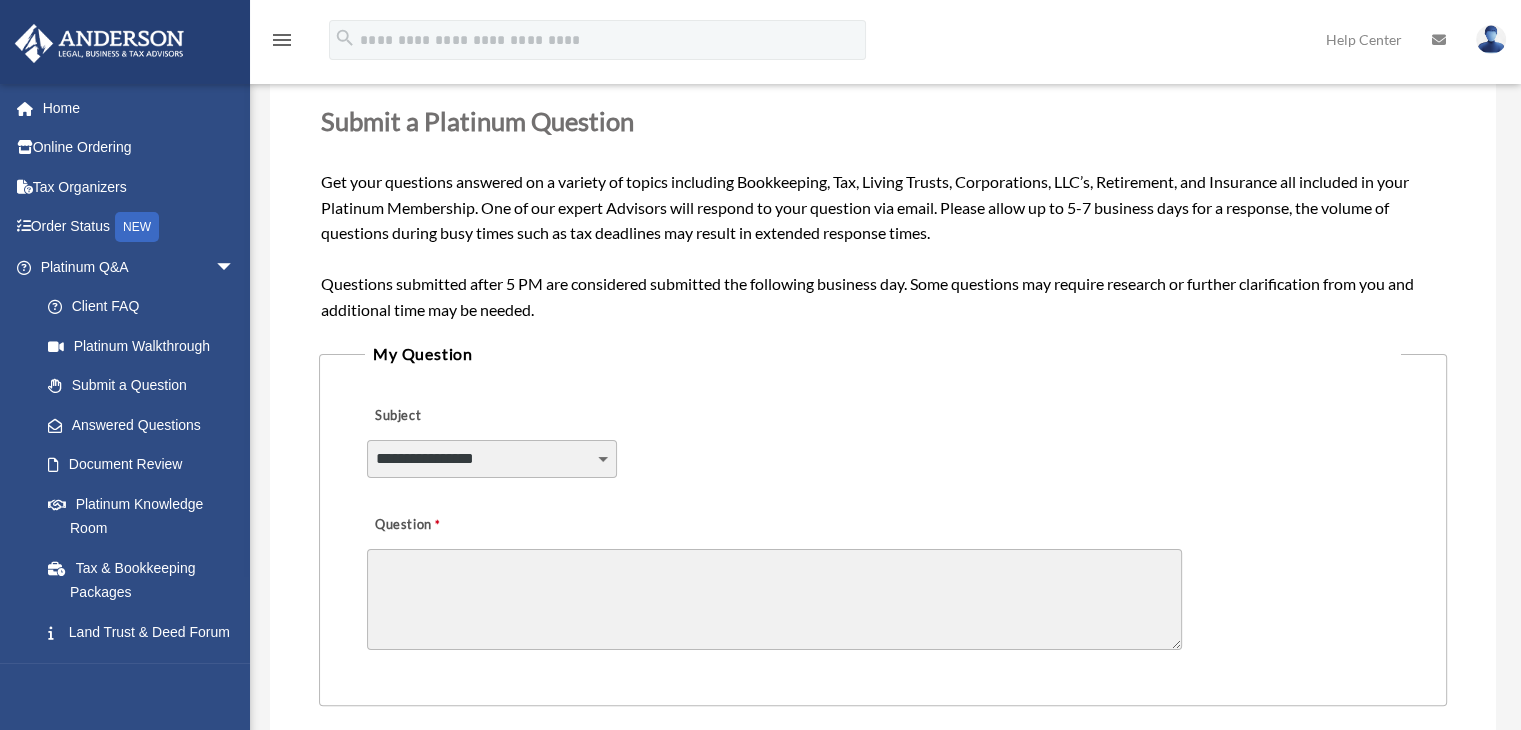 click on "**********" at bounding box center (883, 445) 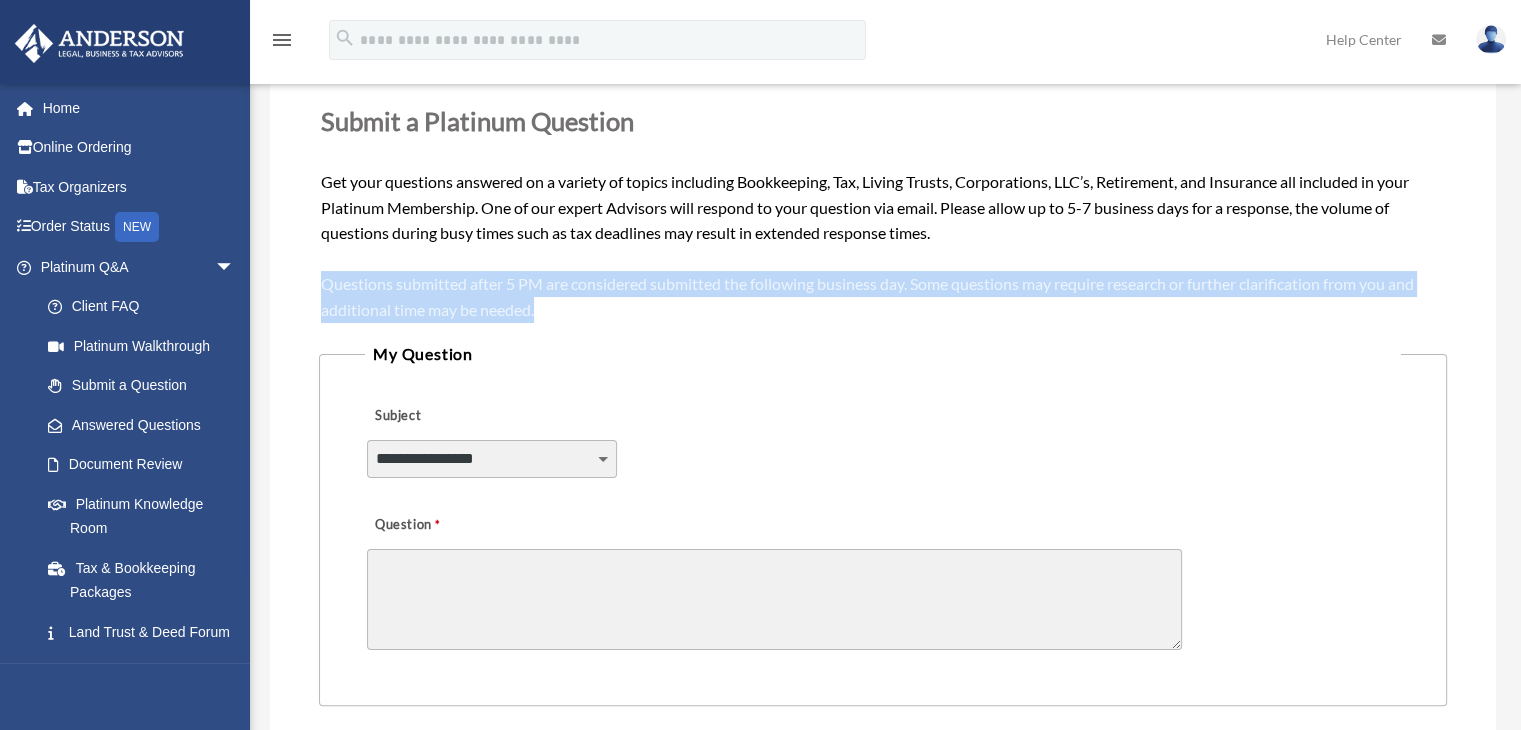 drag, startPoint x: 580, startPoint y: 308, endPoint x: 288, endPoint y: 290, distance: 292.55426 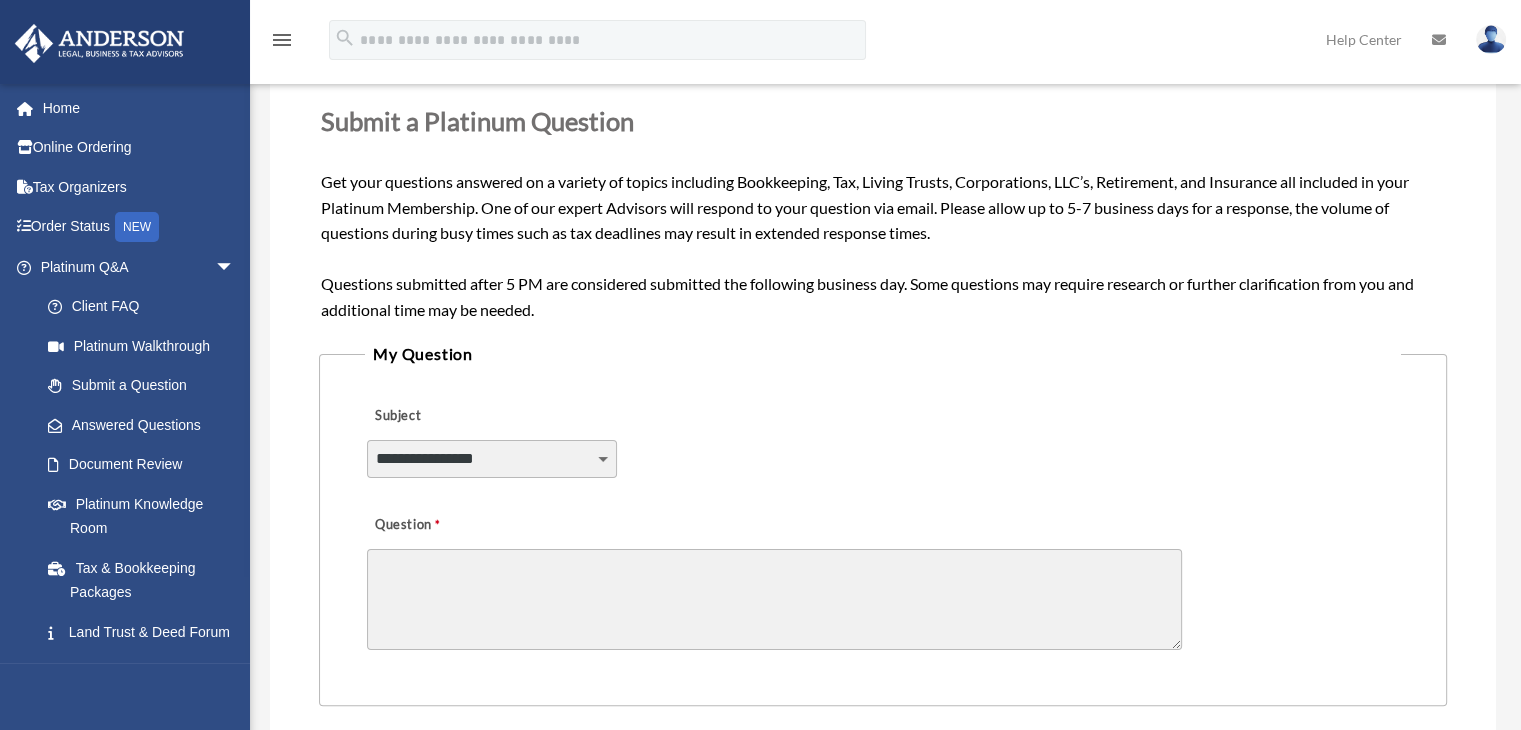 click on "My Question" at bounding box center [883, 354] 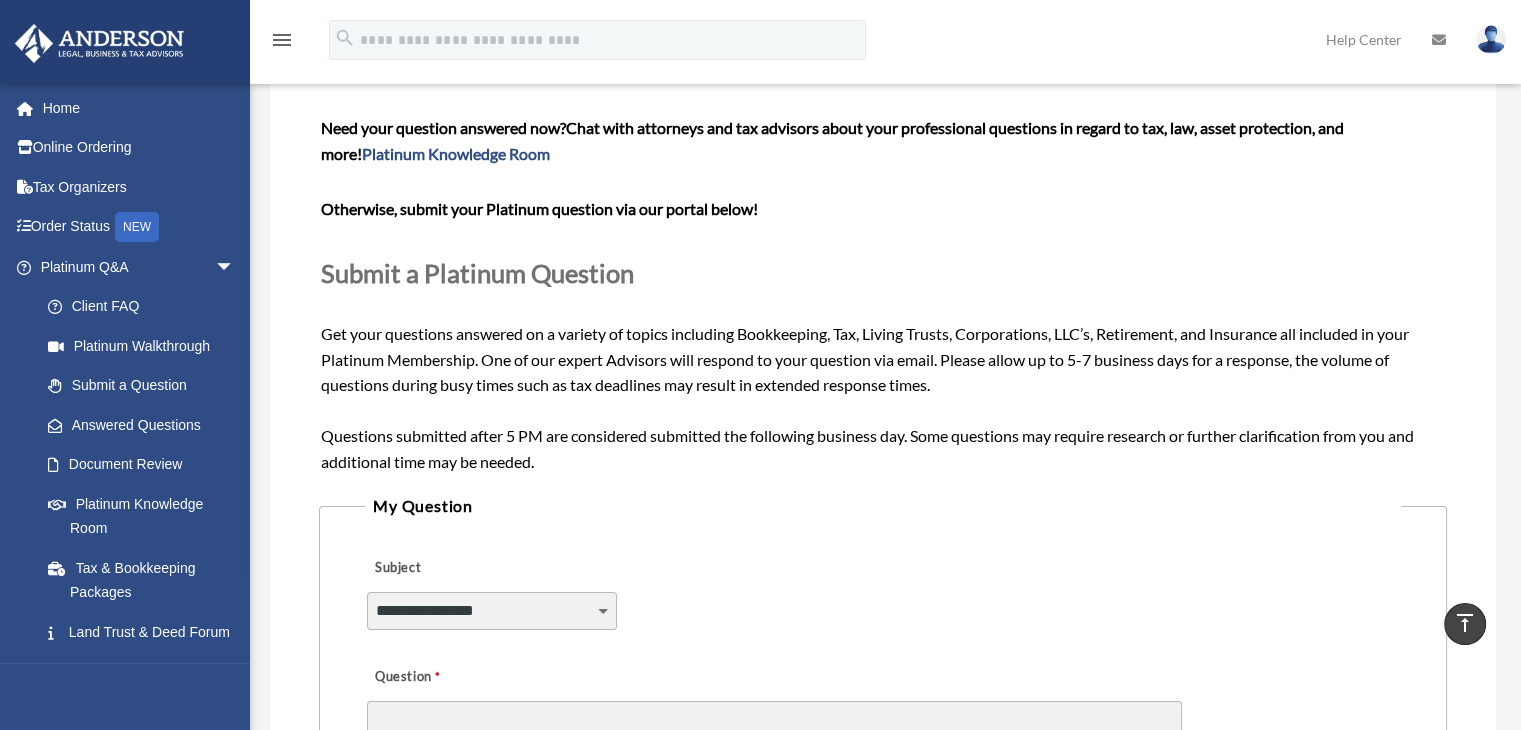 scroll, scrollTop: 51, scrollLeft: 0, axis: vertical 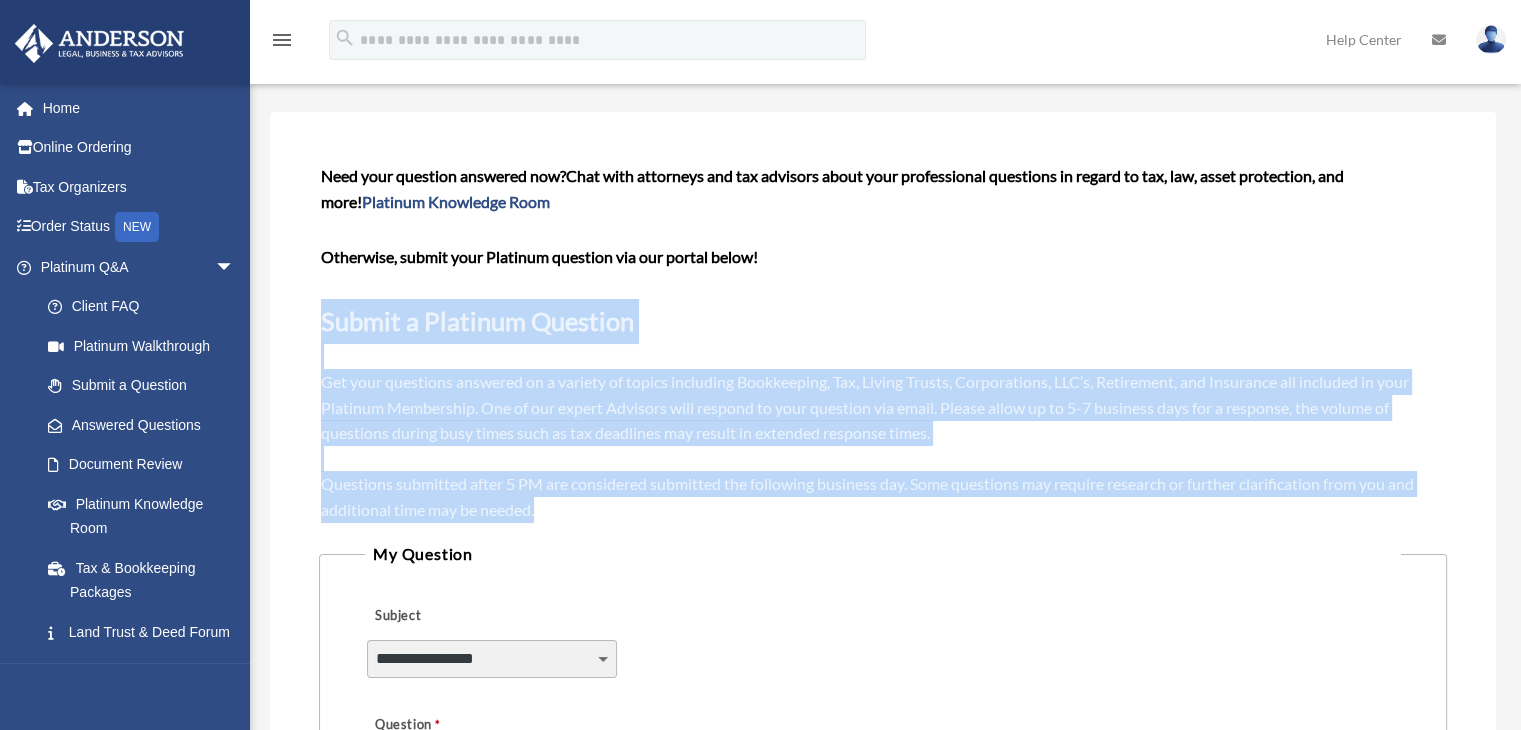 drag, startPoint x: 310, startPoint y: 319, endPoint x: 696, endPoint y: 508, distance: 429.78717 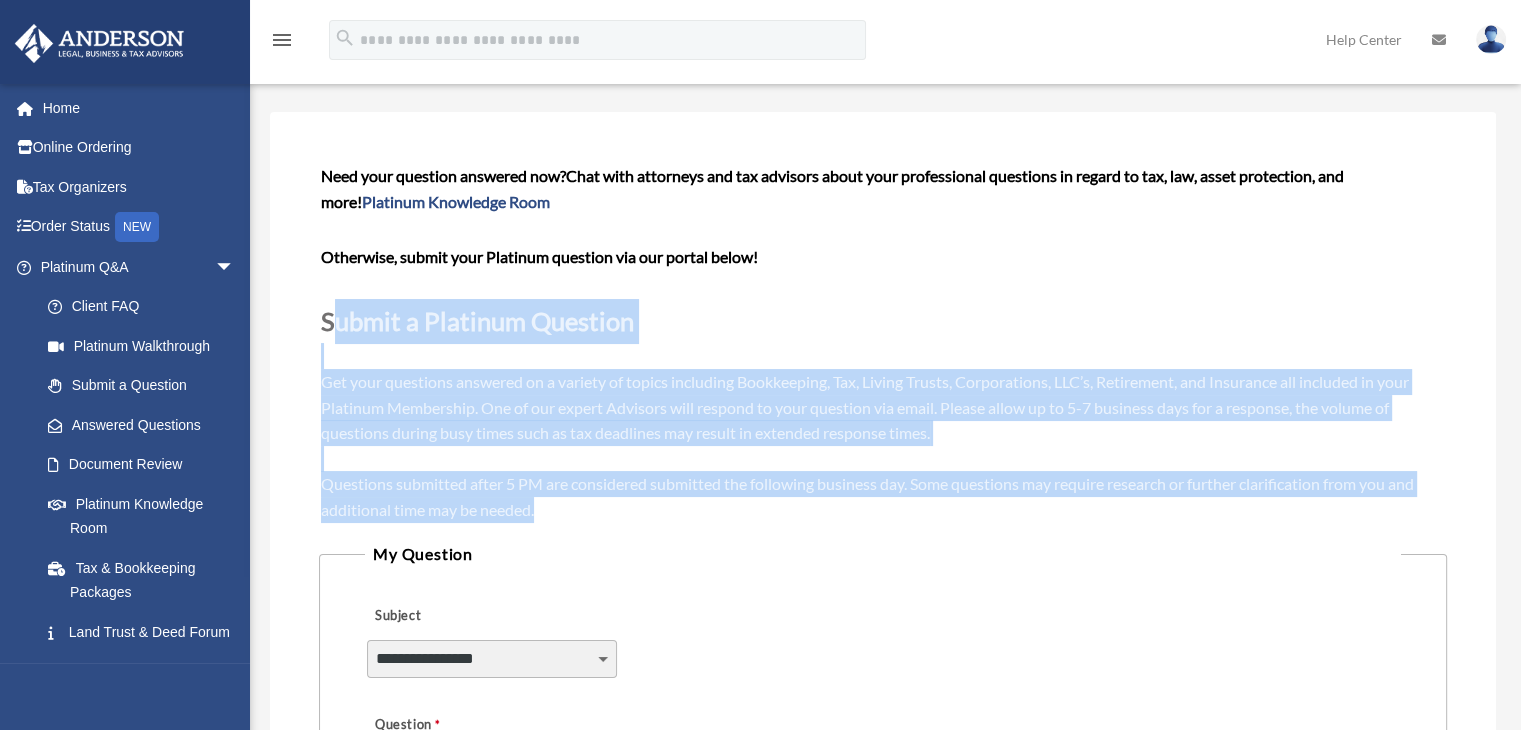 drag, startPoint x: 325, startPoint y: 317, endPoint x: 692, endPoint y: 515, distance: 417.0048 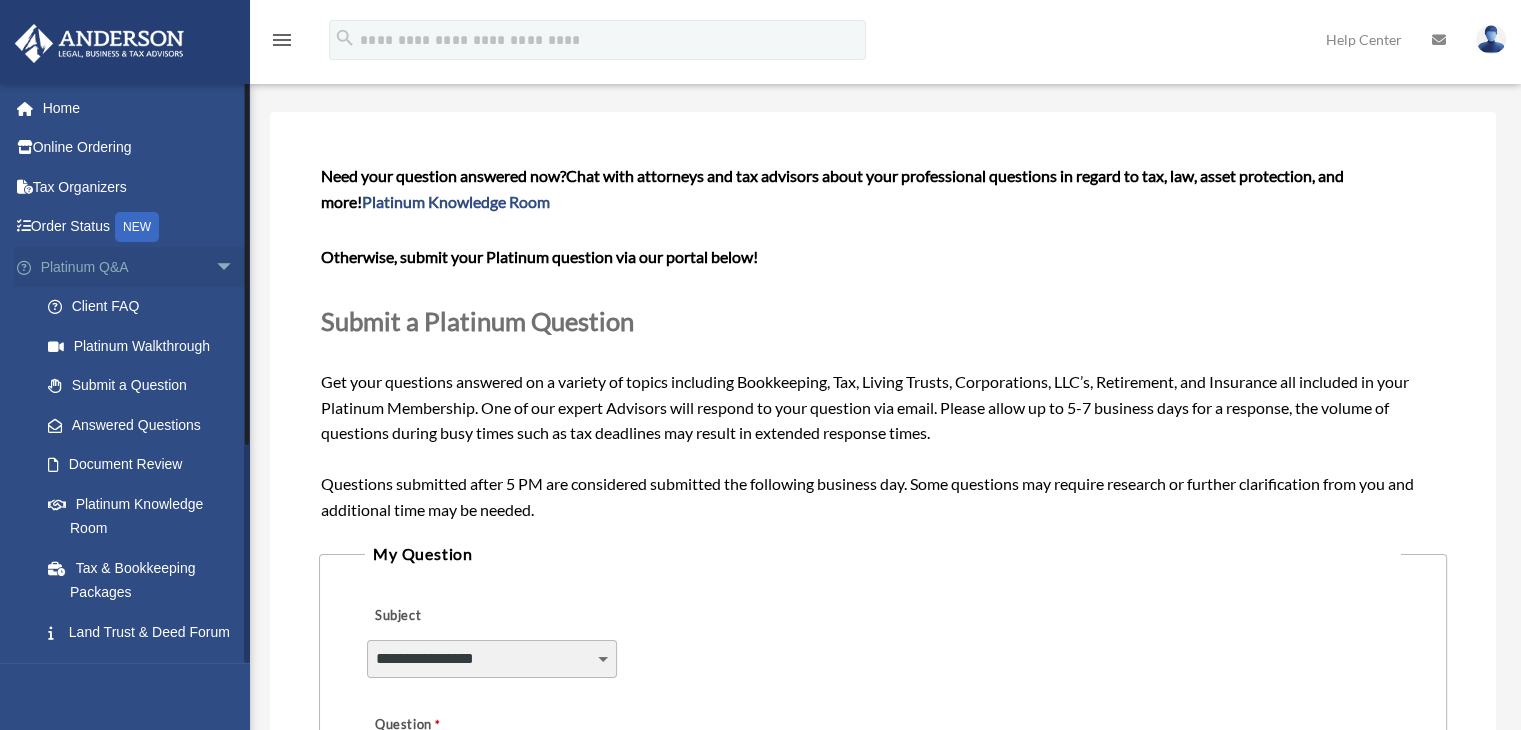 click on "arrow_drop_down" at bounding box center [235, 267] 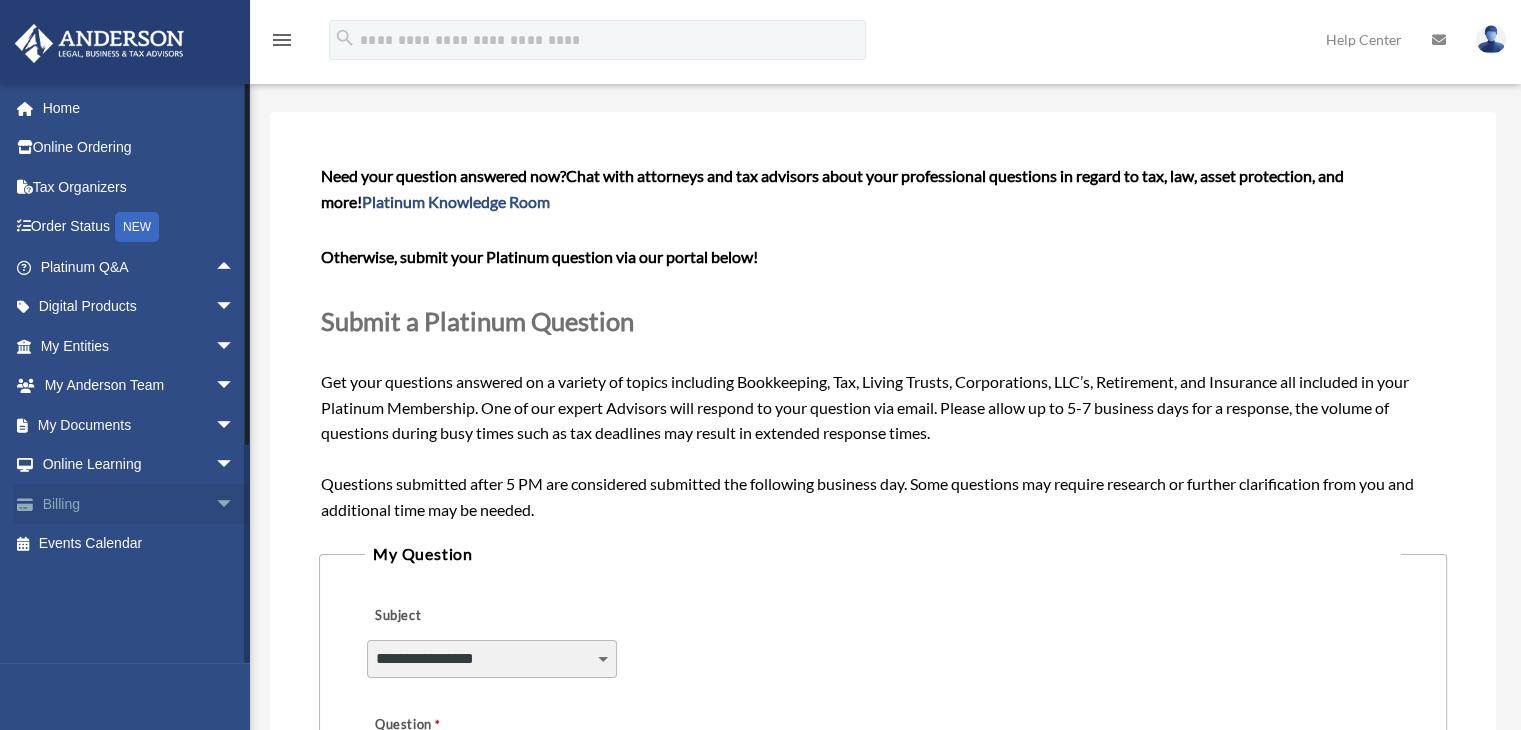 click on "arrow_drop_down" at bounding box center [235, 504] 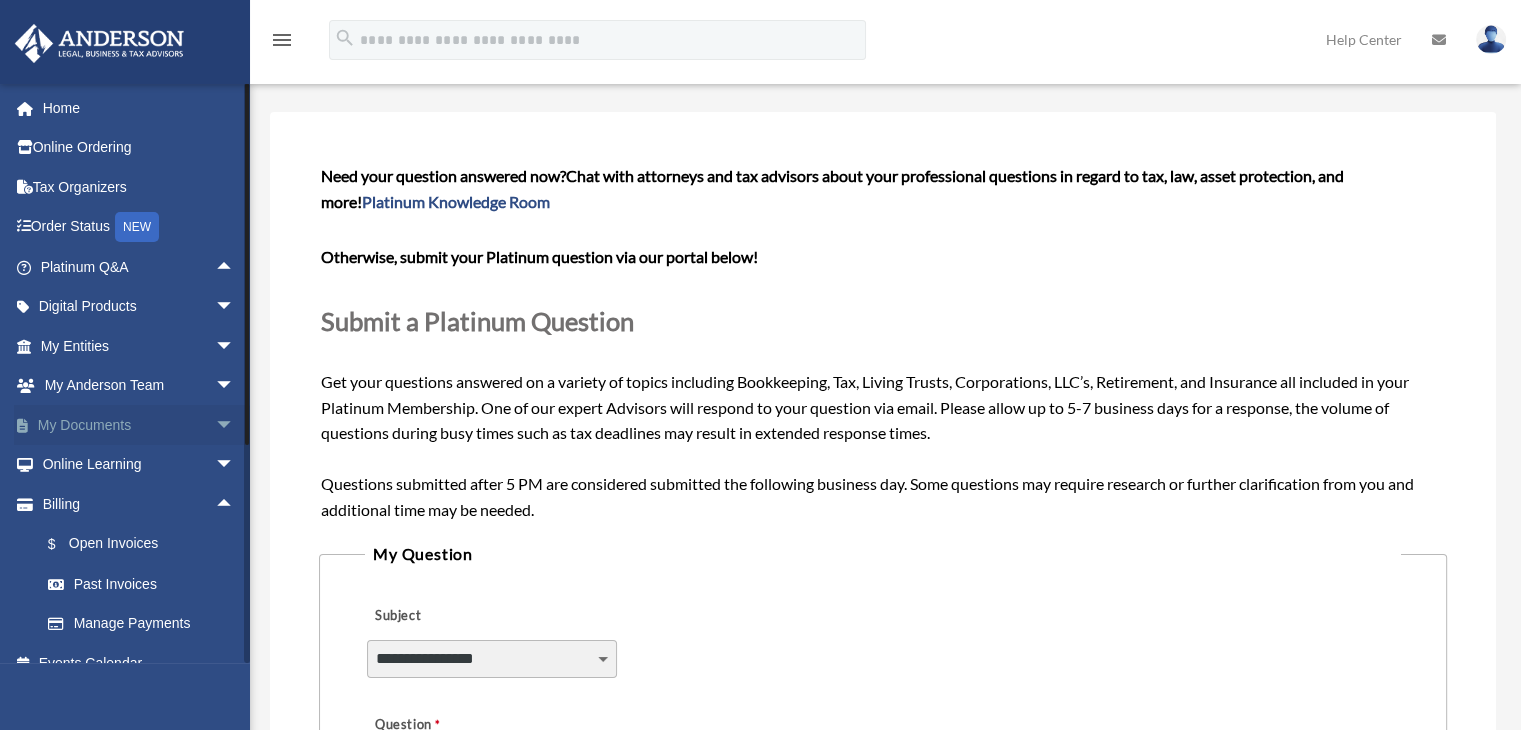 click on "arrow_drop_down" at bounding box center [235, 425] 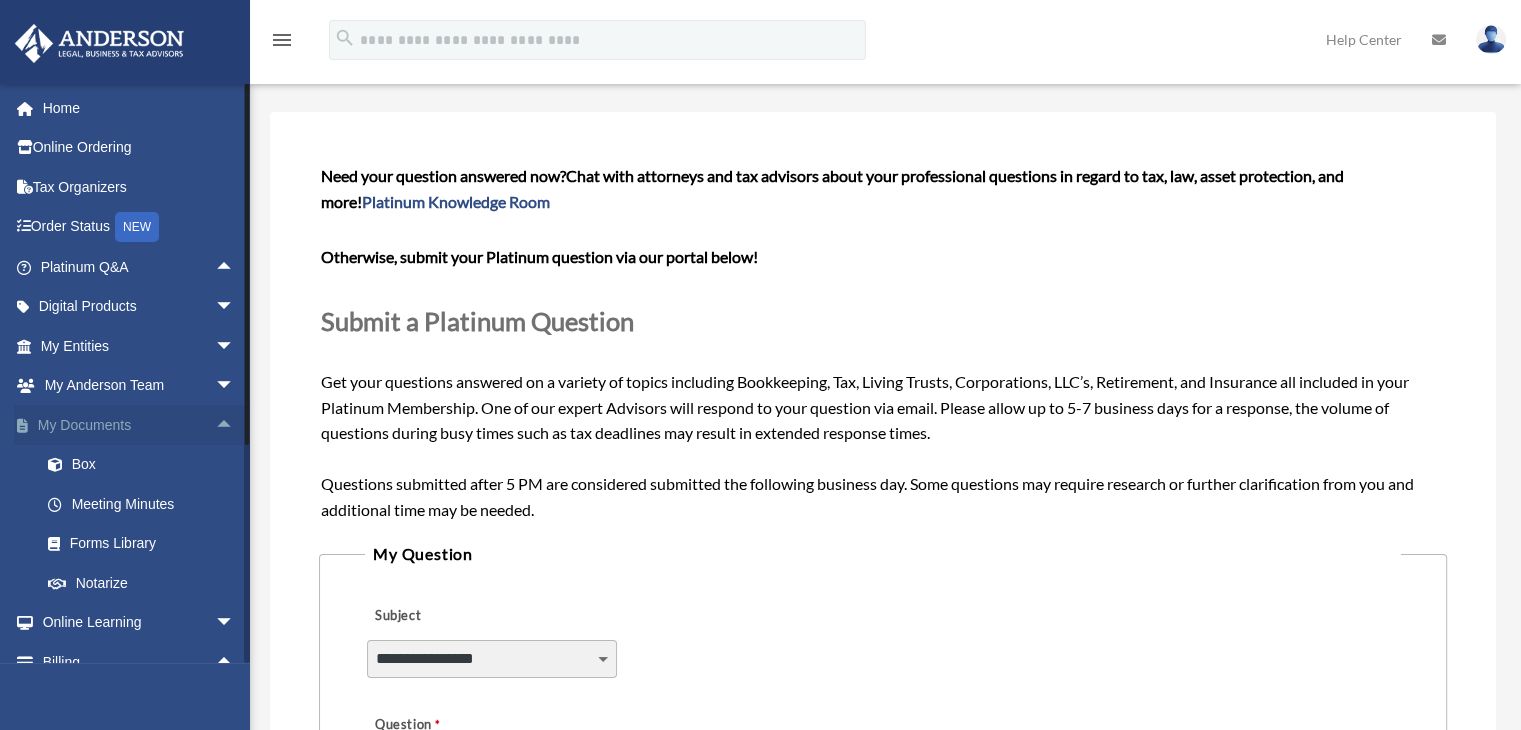 click on "arrow_drop_up" at bounding box center [235, 425] 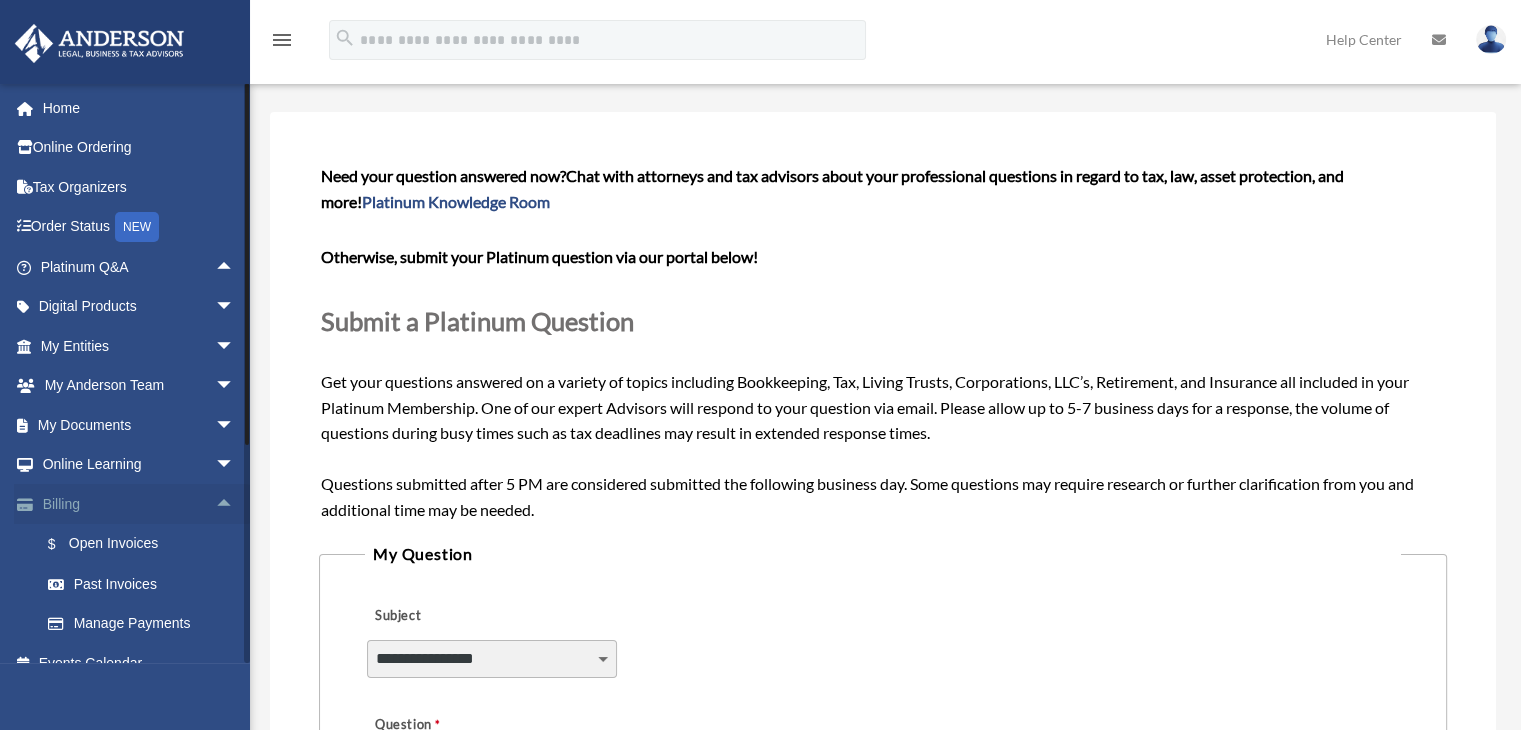 click on "arrow_drop_up" at bounding box center [235, 504] 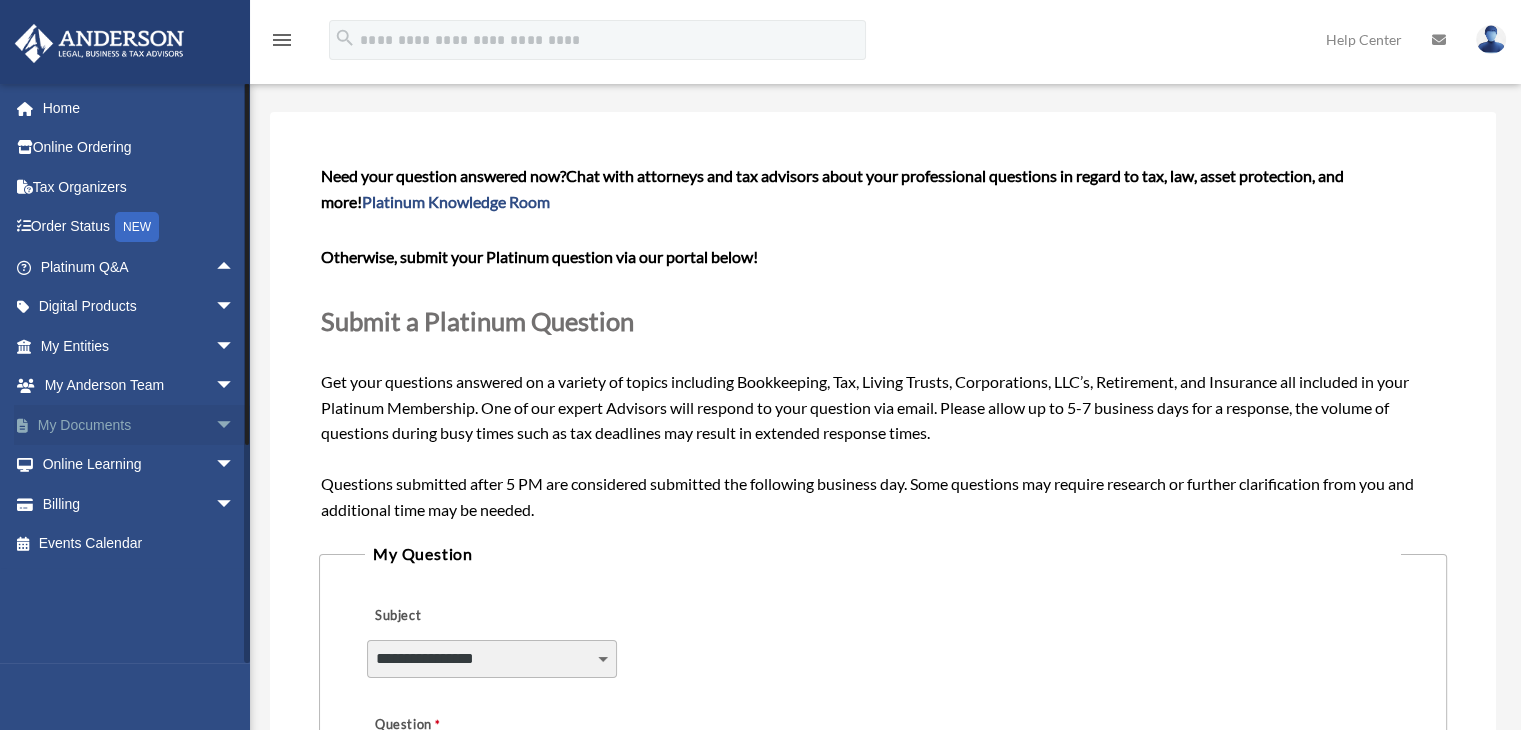 click on "arrow_drop_down" at bounding box center [235, 425] 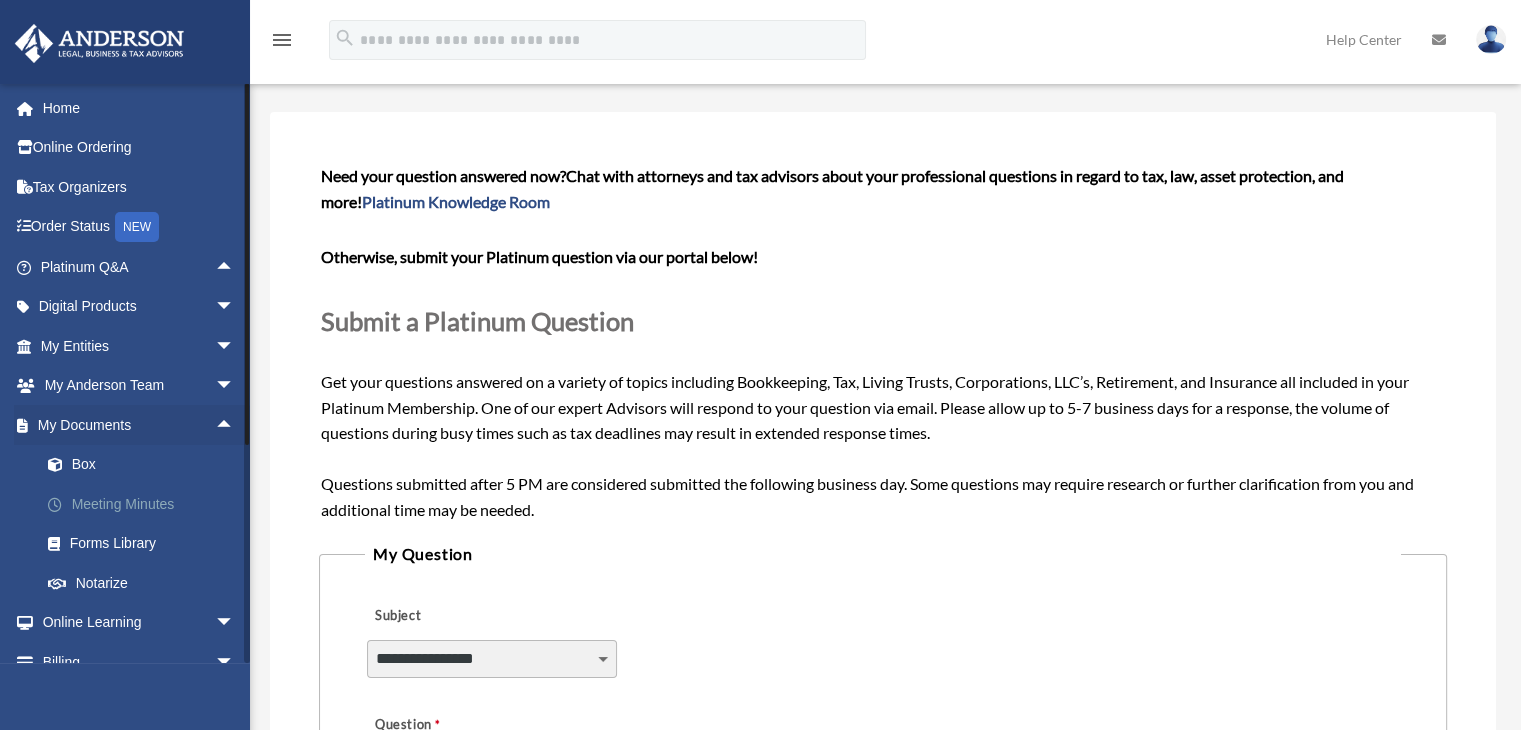 click on "Meeting Minutes" at bounding box center (146, 504) 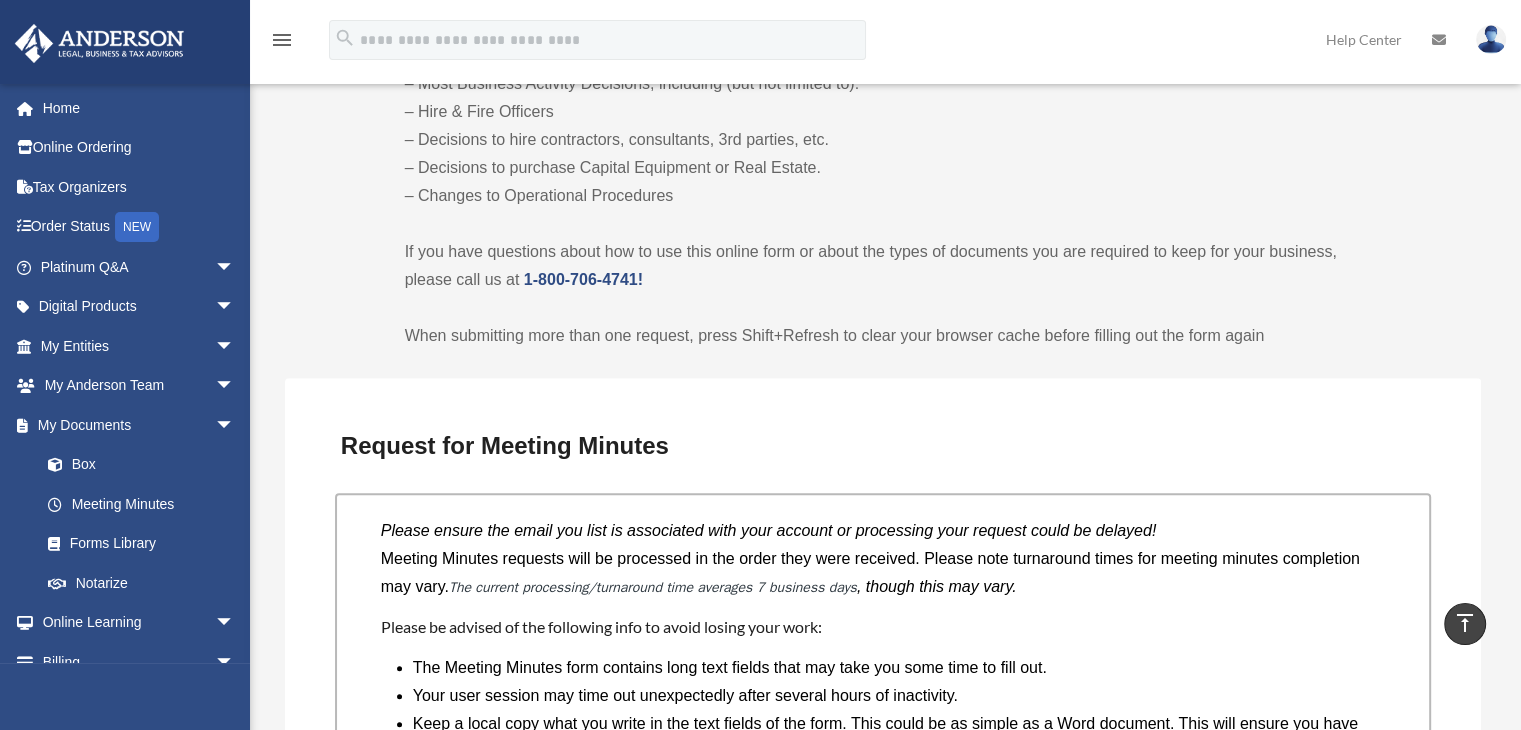 scroll, scrollTop: 1299, scrollLeft: 0, axis: vertical 